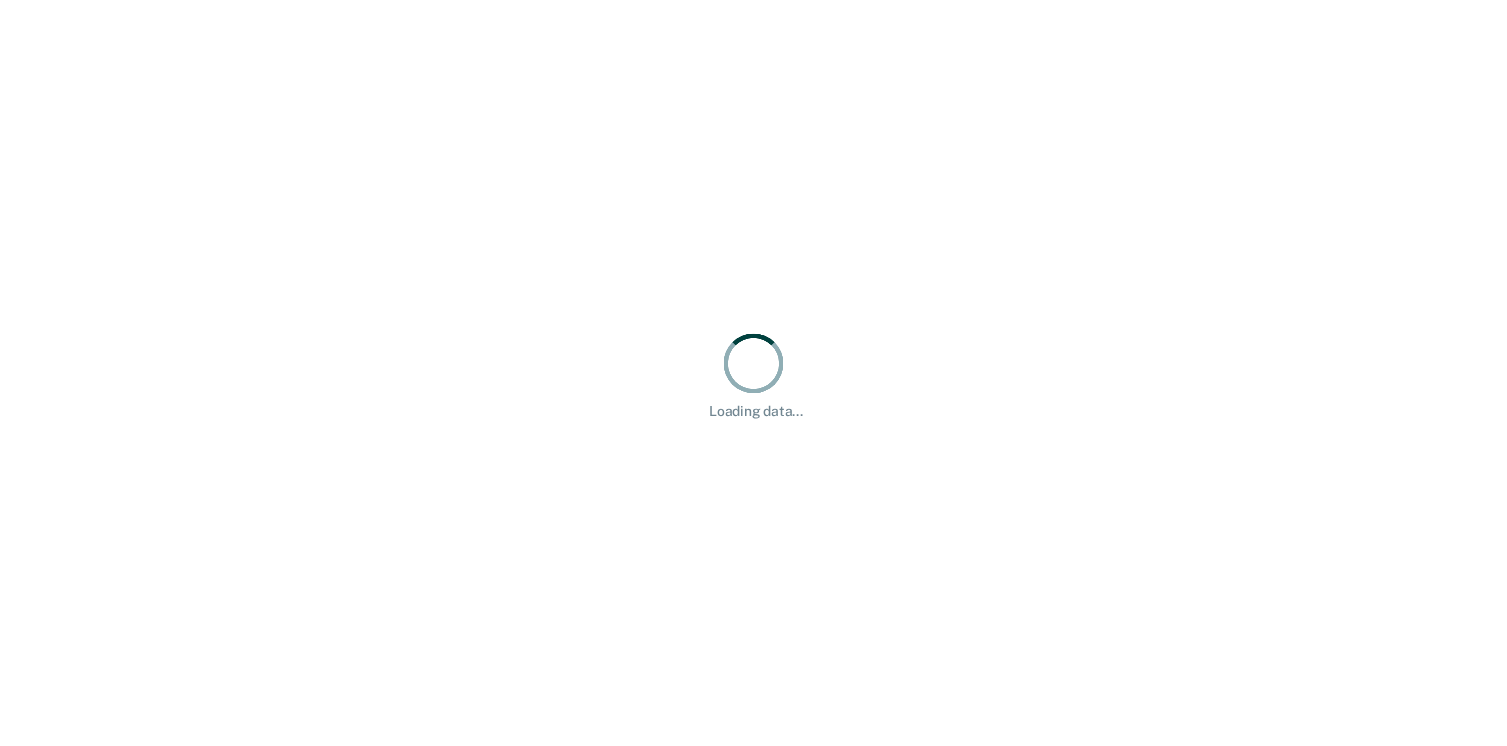 scroll, scrollTop: 0, scrollLeft: 0, axis: both 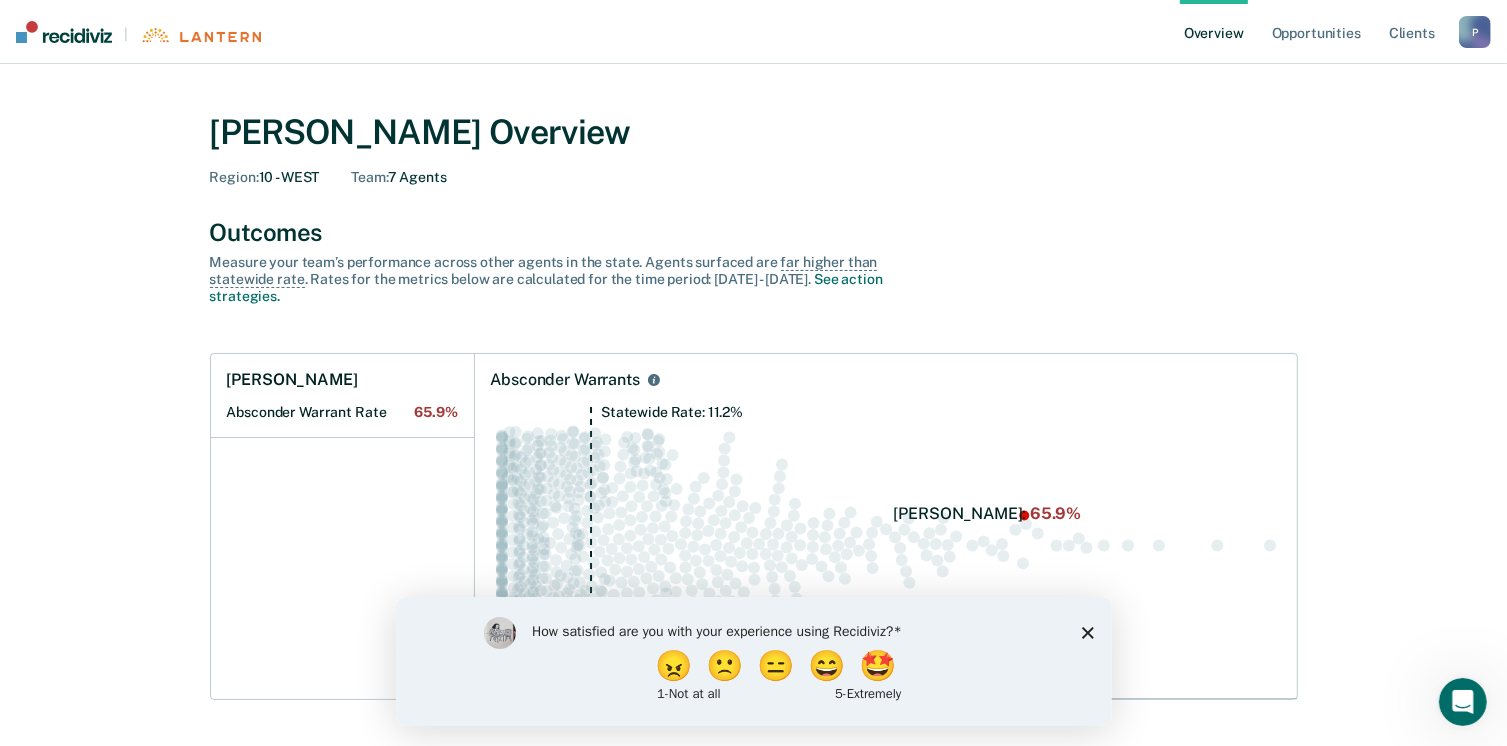 click on "P" at bounding box center (1475, 32) 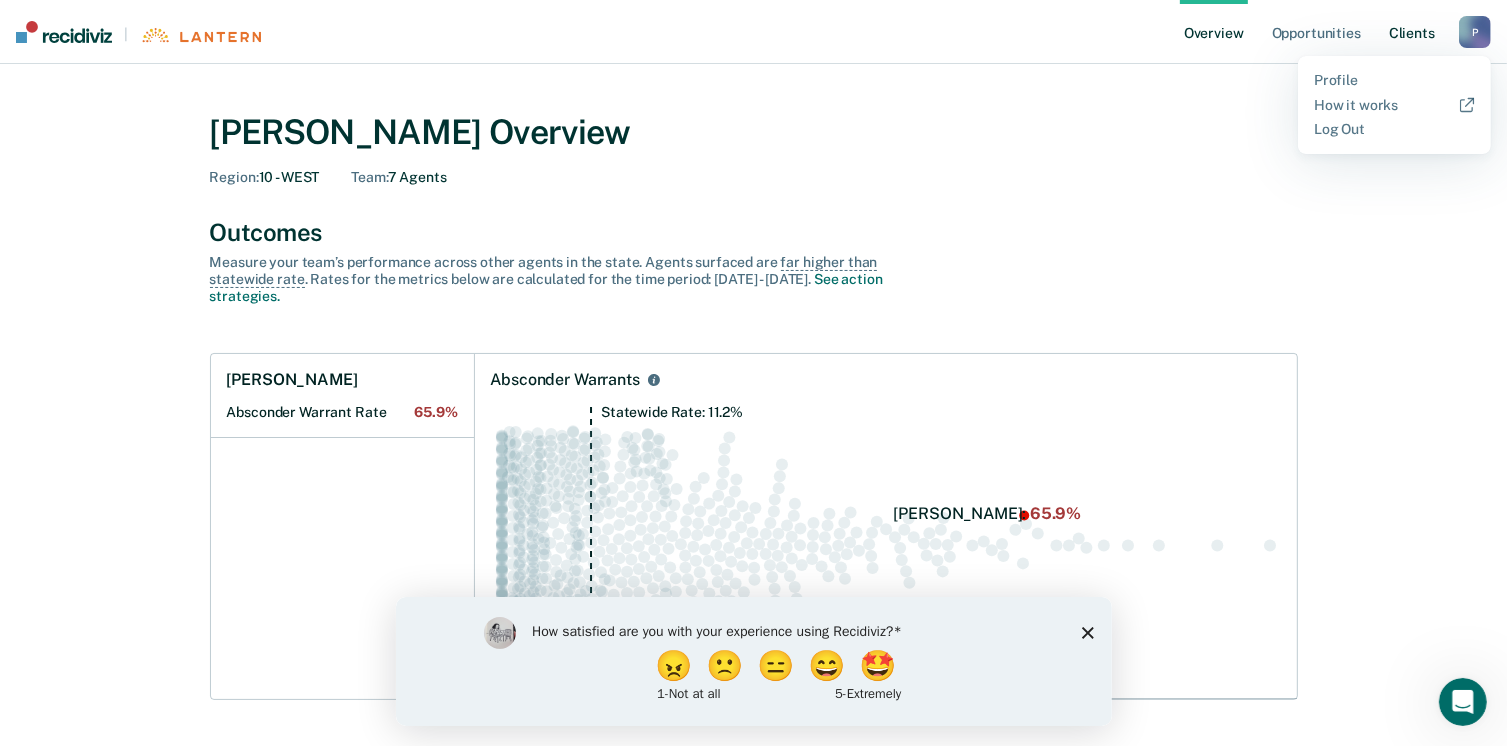 click on "Client s" at bounding box center (1412, 32) 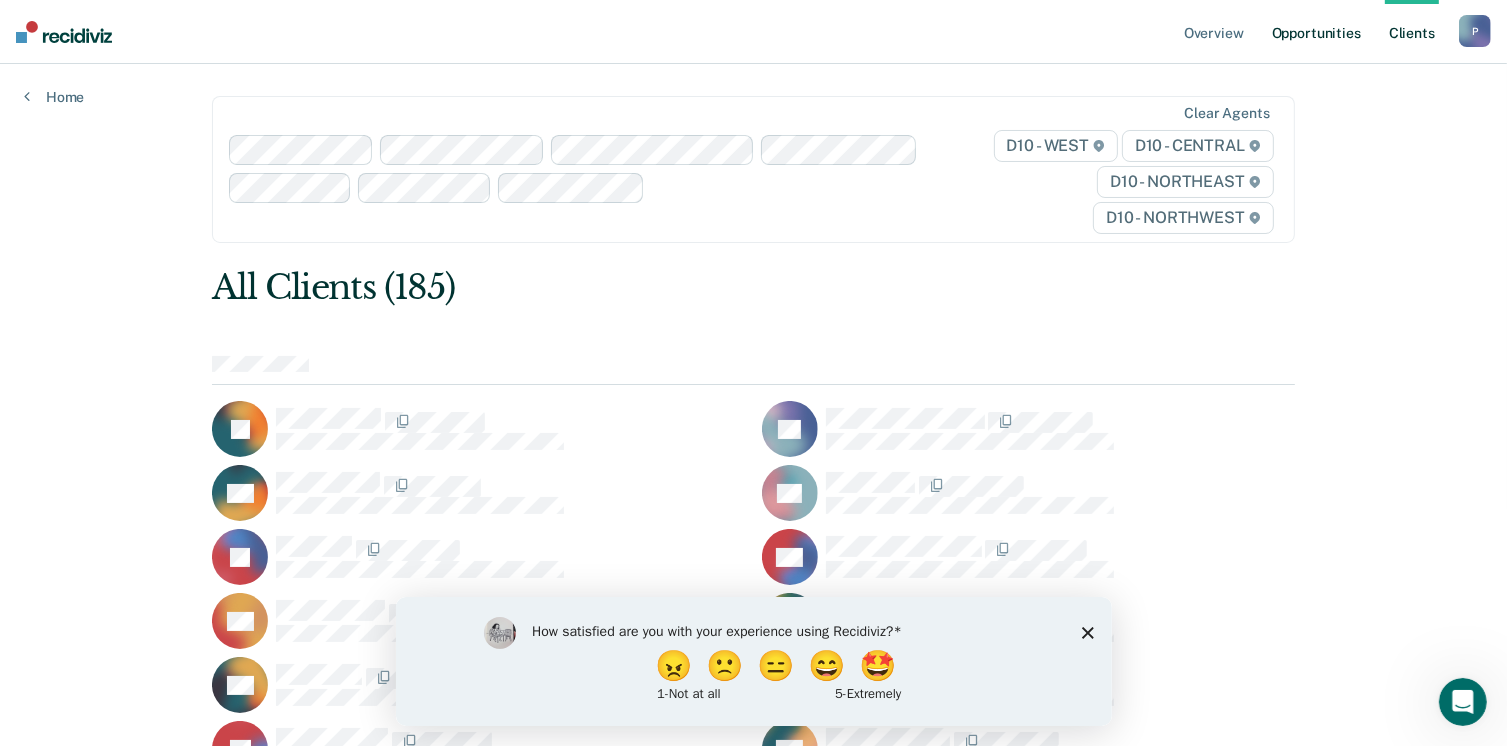 click on "Opportunities" at bounding box center (1316, 32) 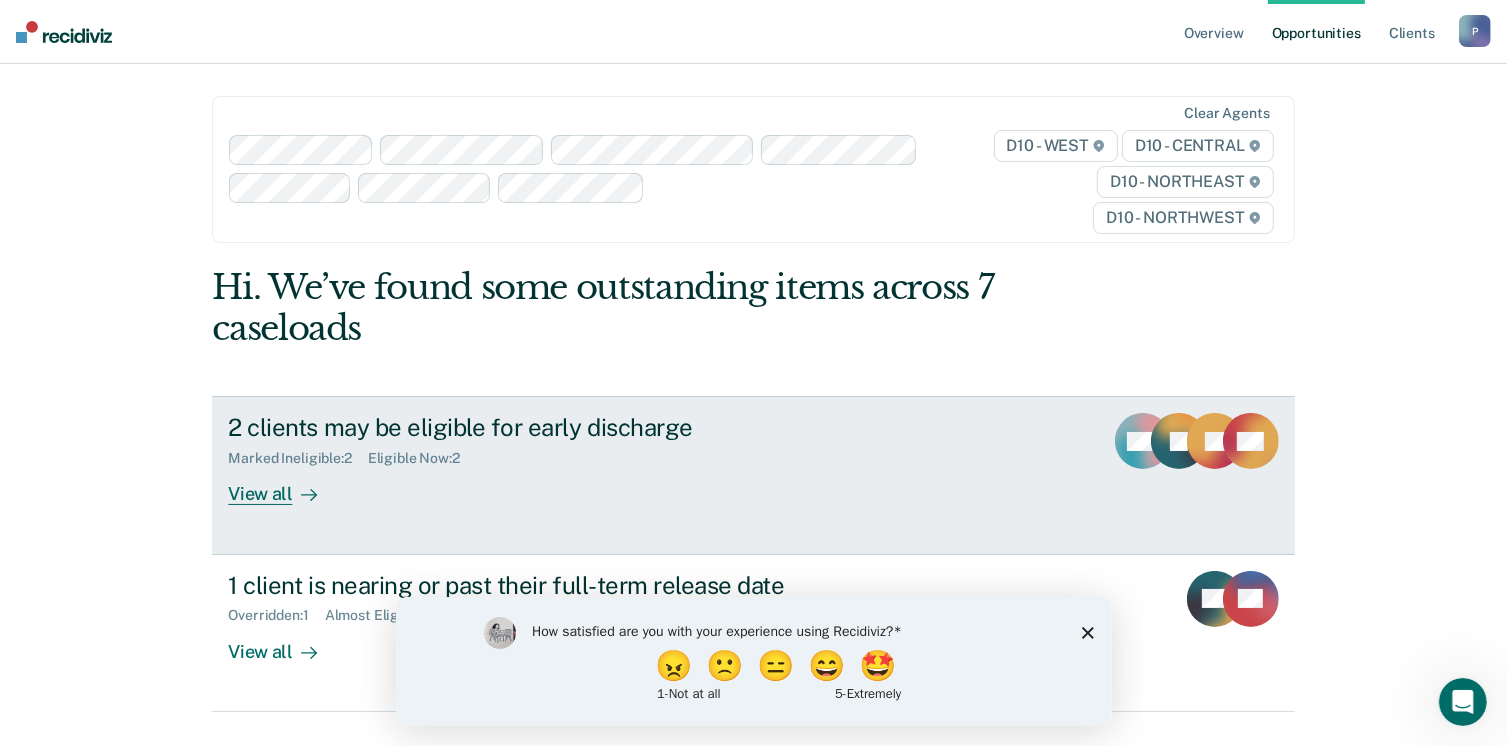 click on "2 clients may be eligible for early discharge" at bounding box center (579, 427) 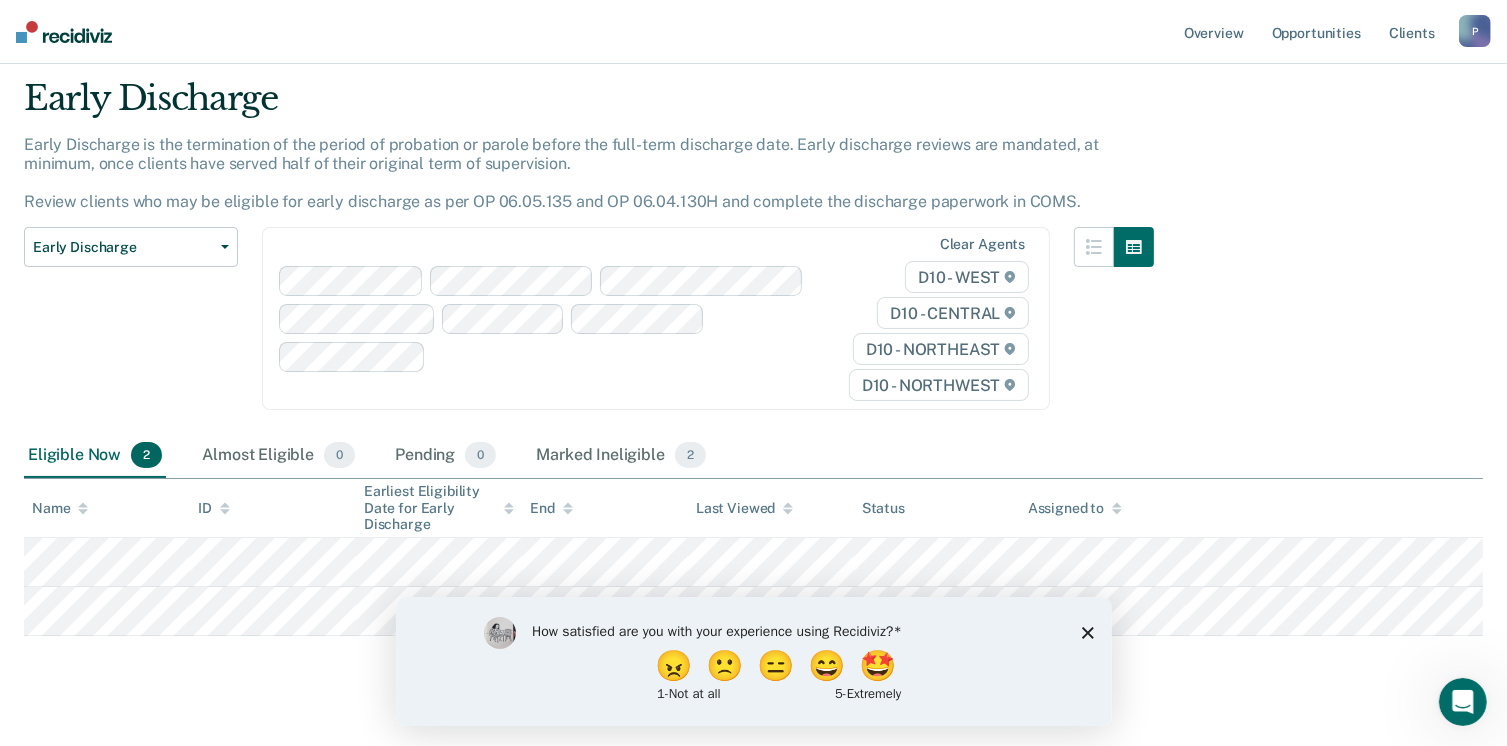 scroll, scrollTop: 92, scrollLeft: 0, axis: vertical 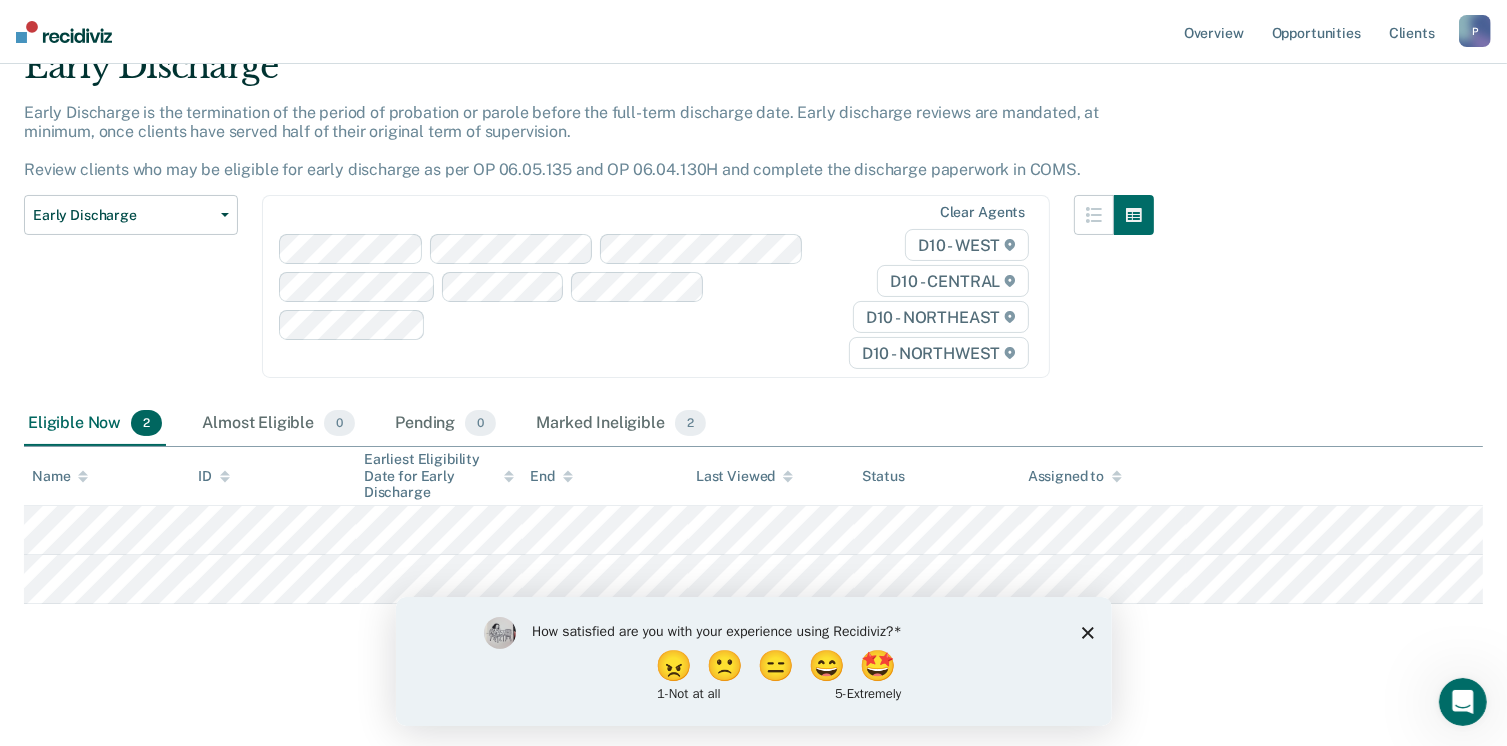 click 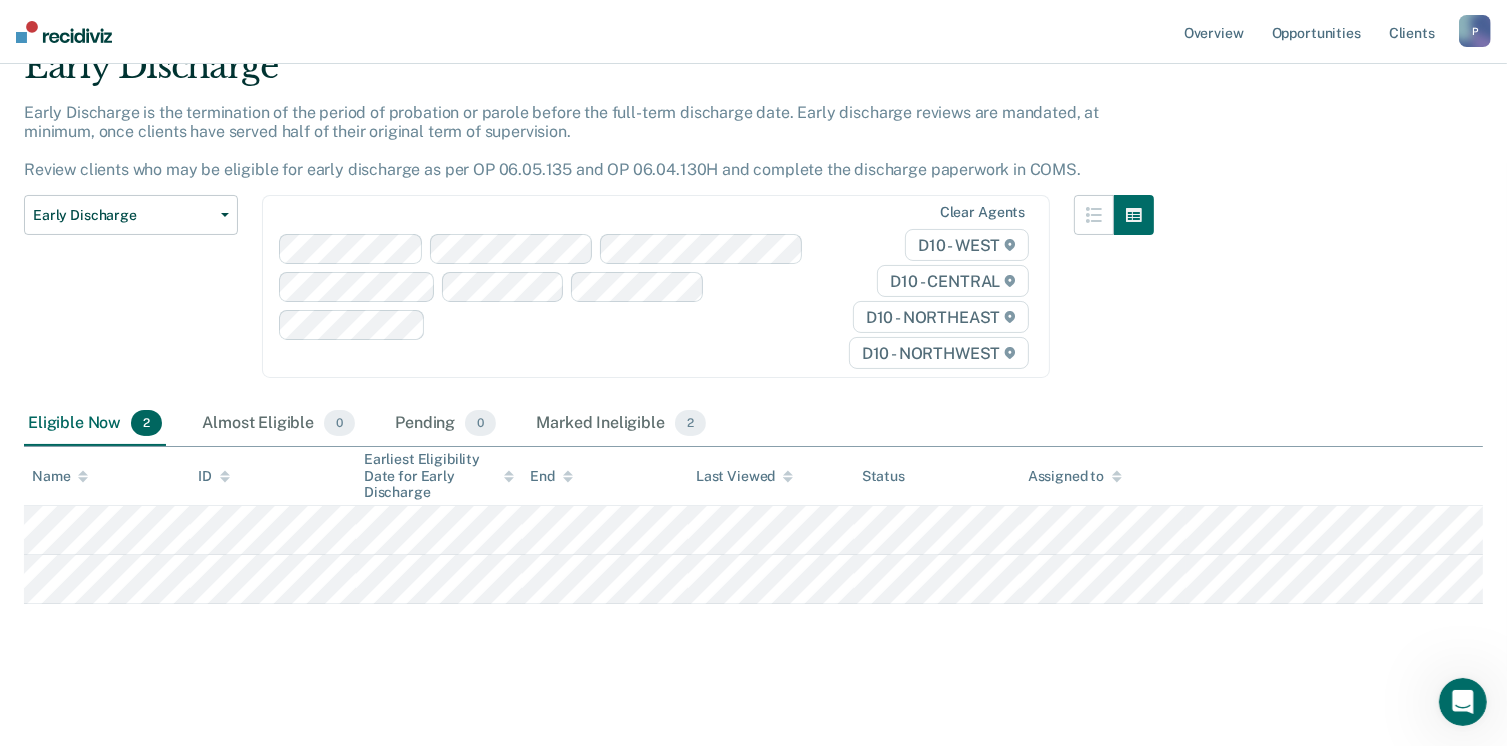 scroll, scrollTop: 0, scrollLeft: 0, axis: both 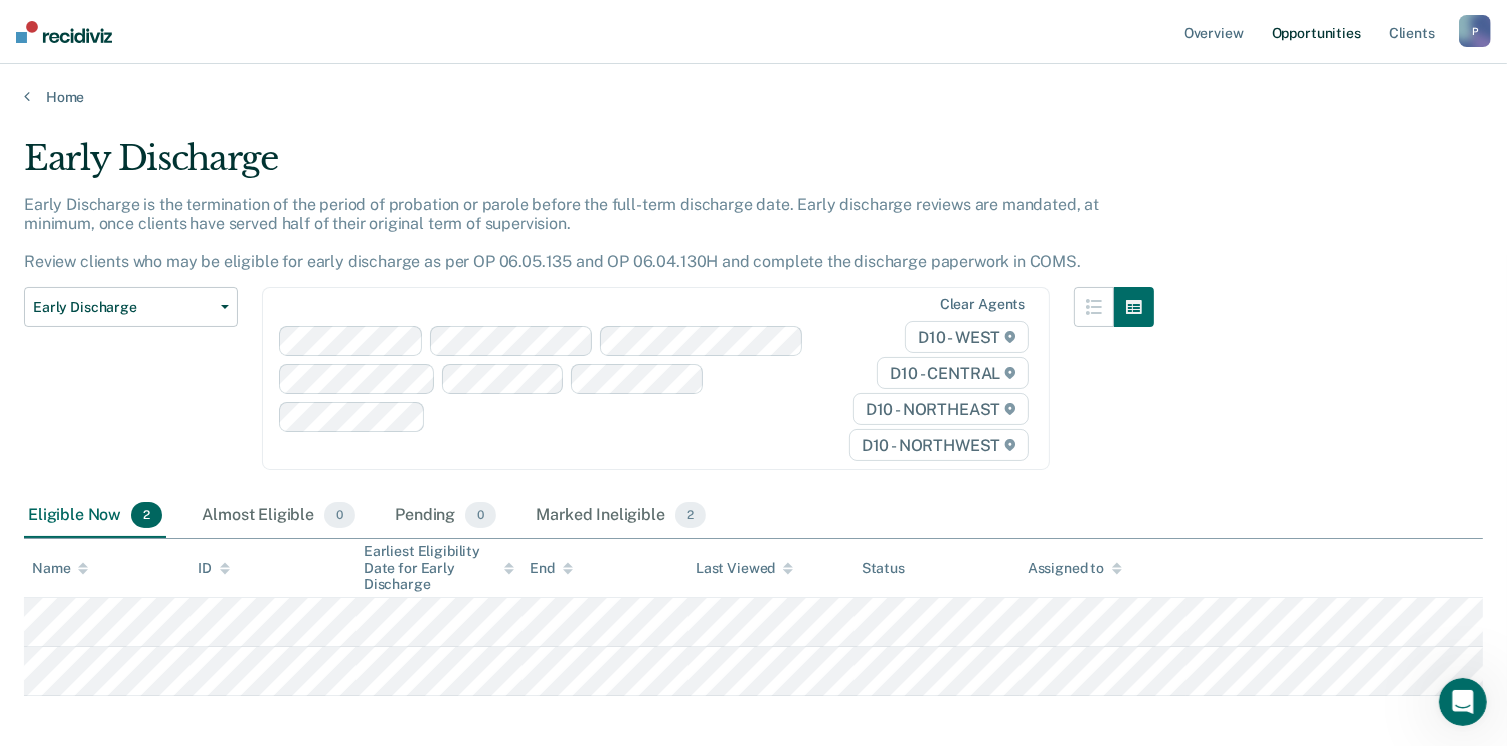 click on "Opportunities" at bounding box center (1316, 32) 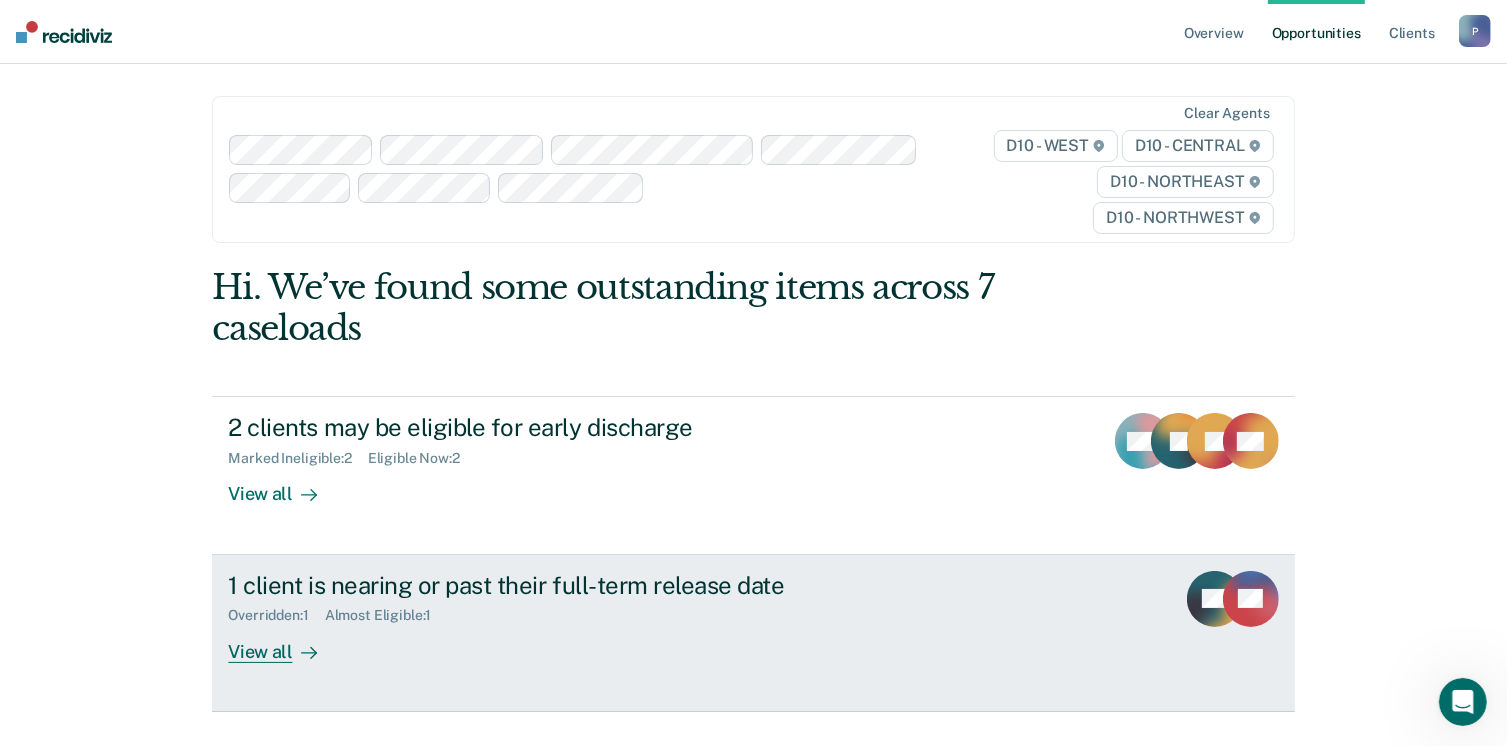 click on "View all" at bounding box center (284, 643) 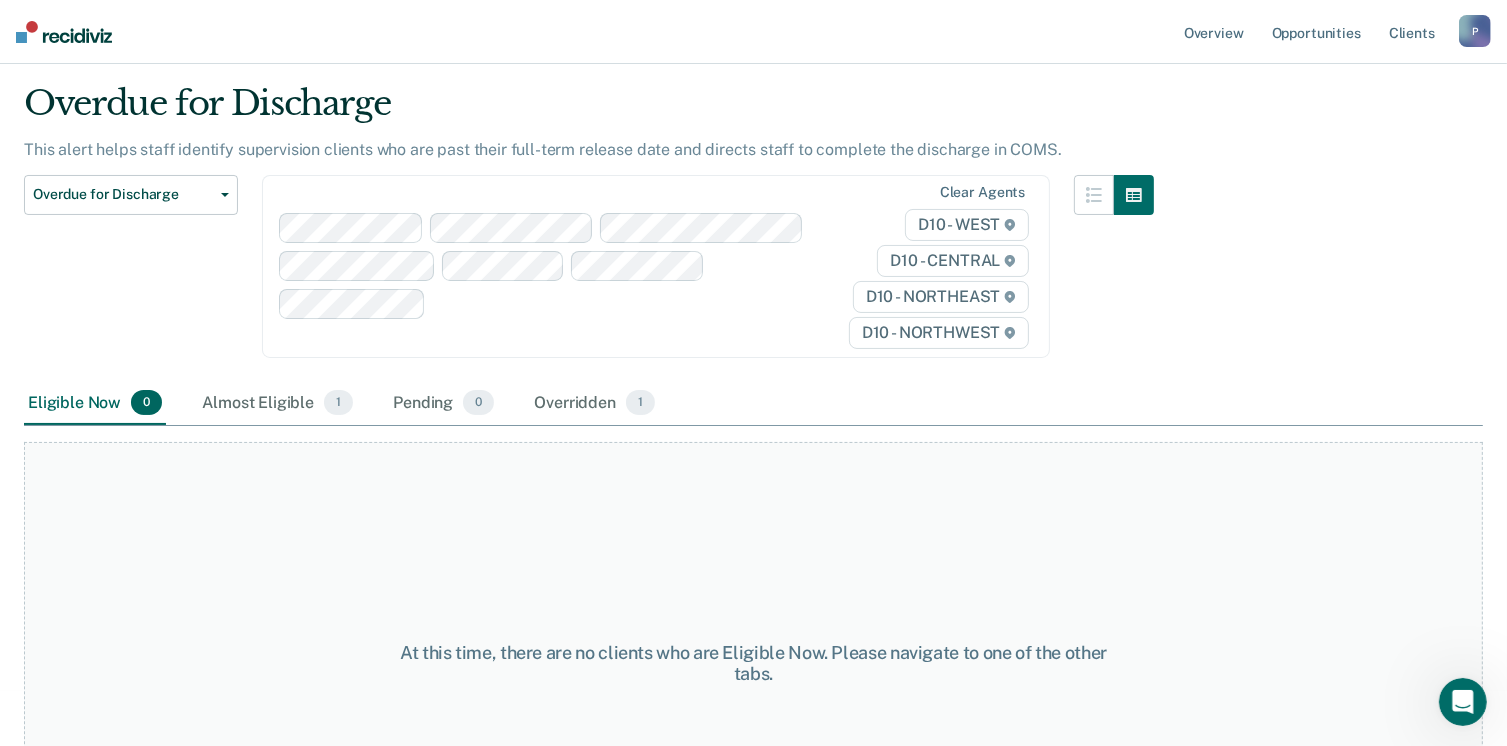 scroll, scrollTop: 100, scrollLeft: 0, axis: vertical 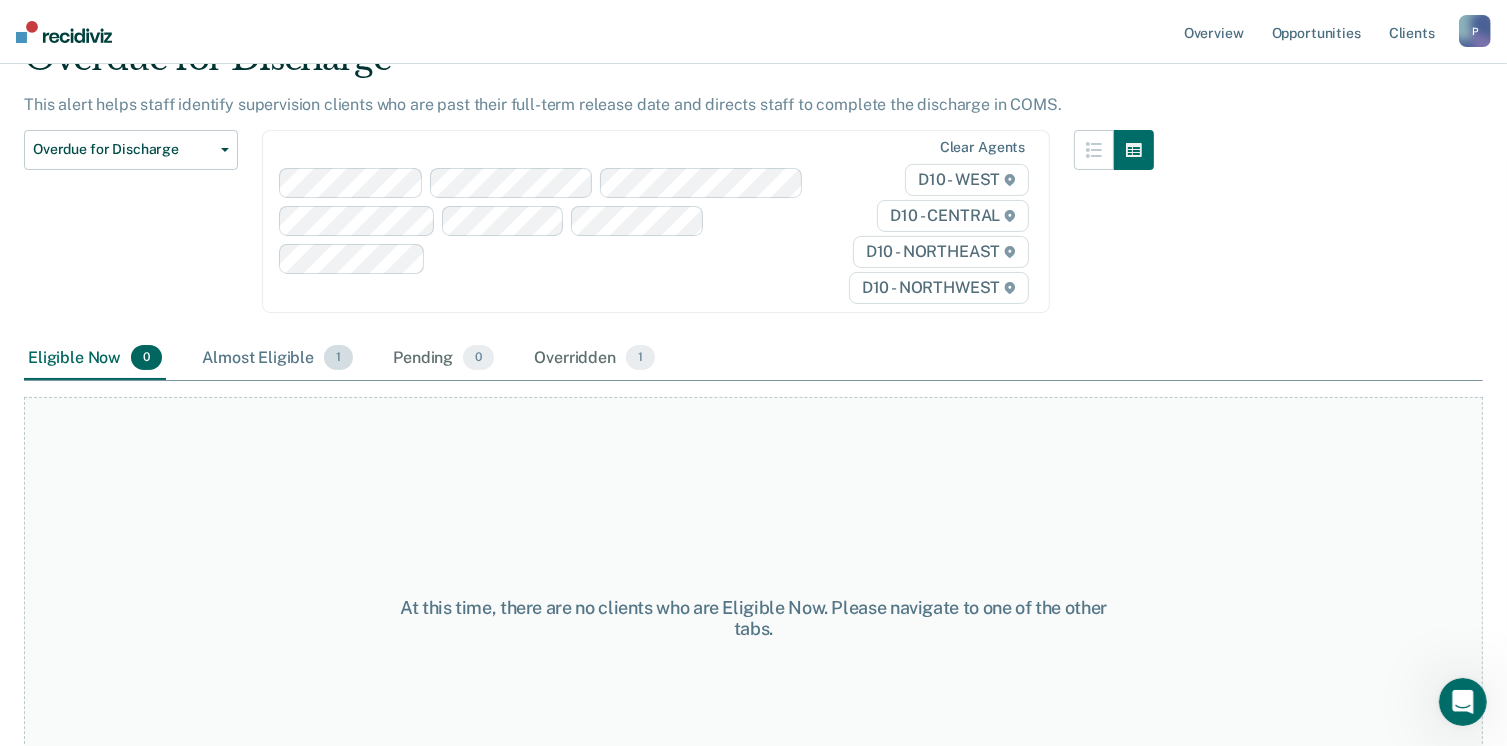 click on "Almost Eligible 1" at bounding box center [277, 359] 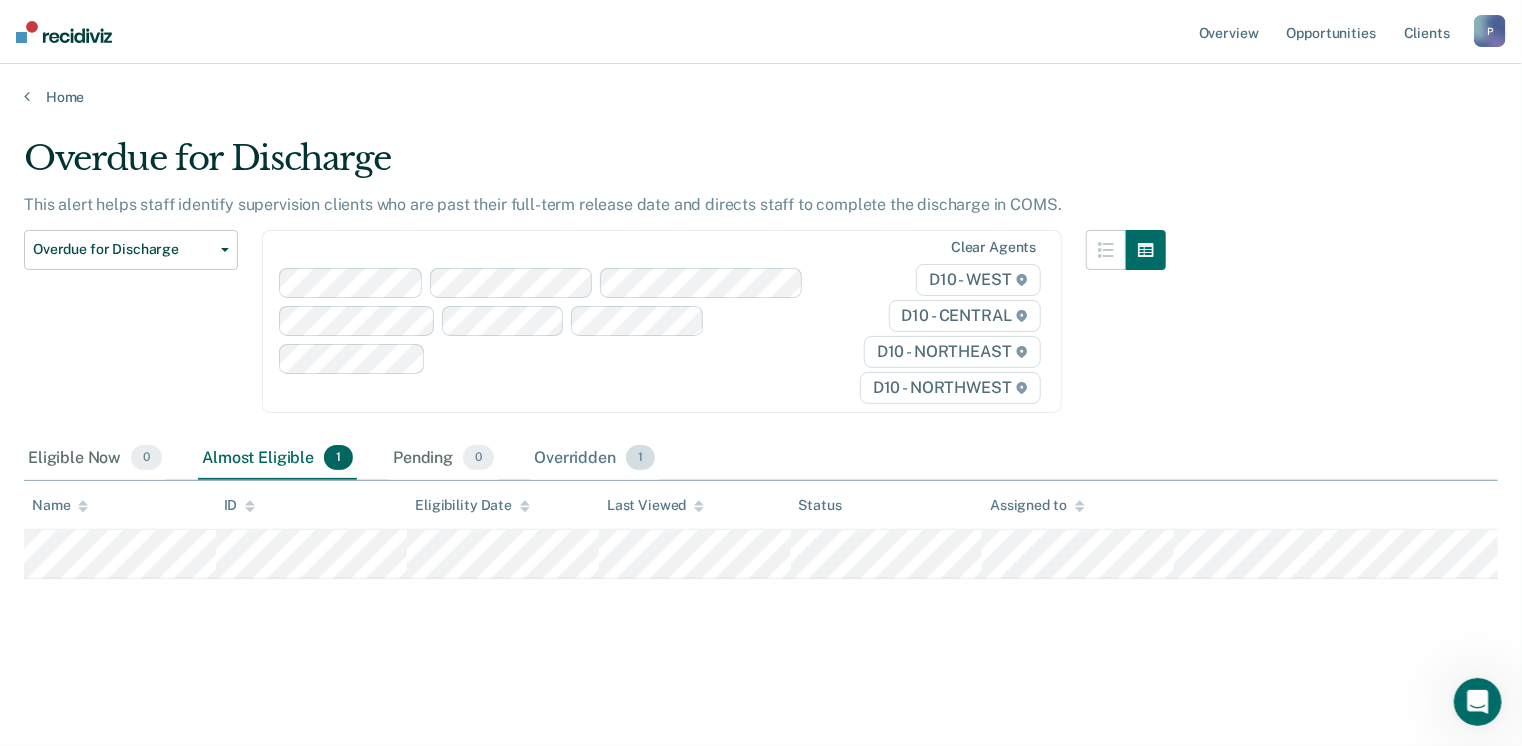 click on "Overridden 1" at bounding box center (594, 459) 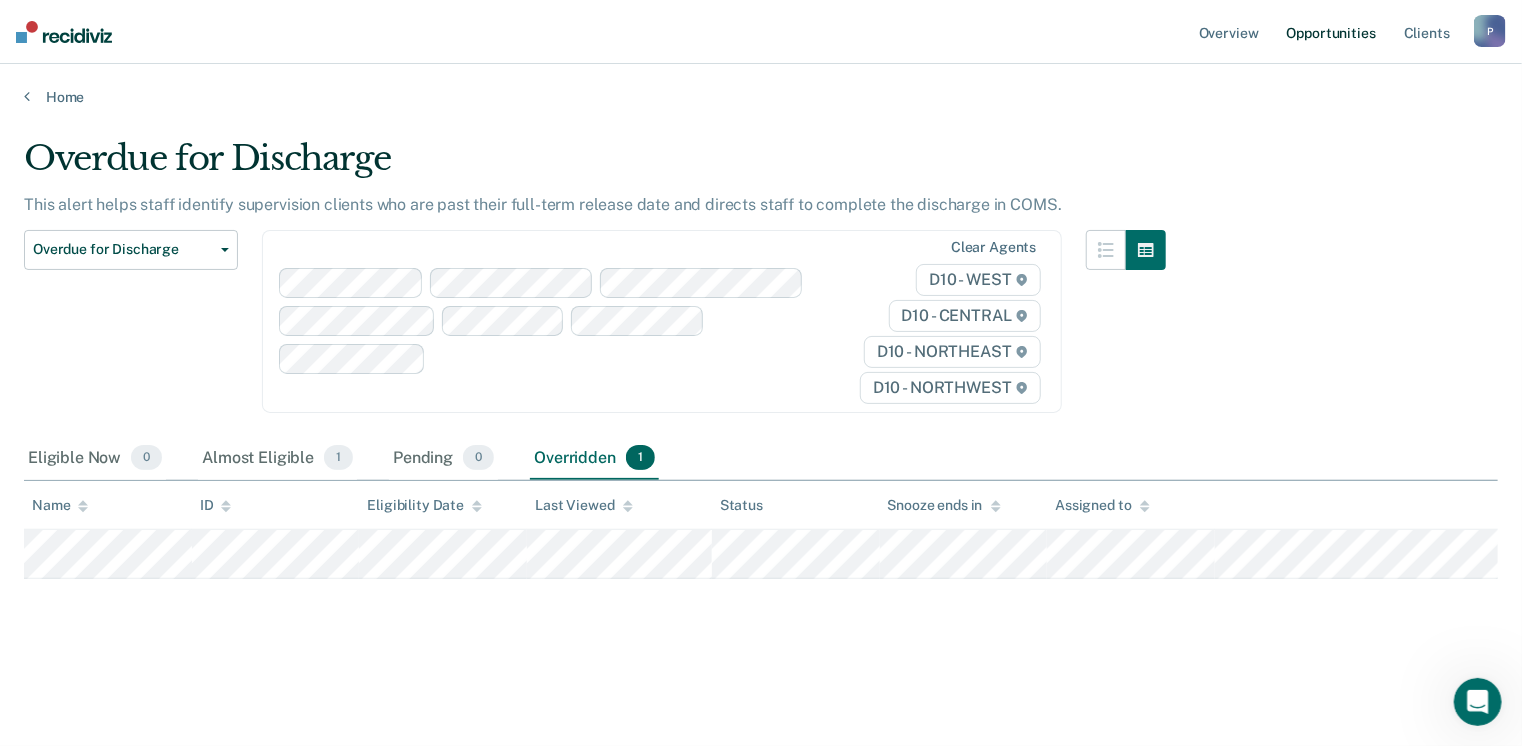 click on "Opportunities" at bounding box center [1331, 32] 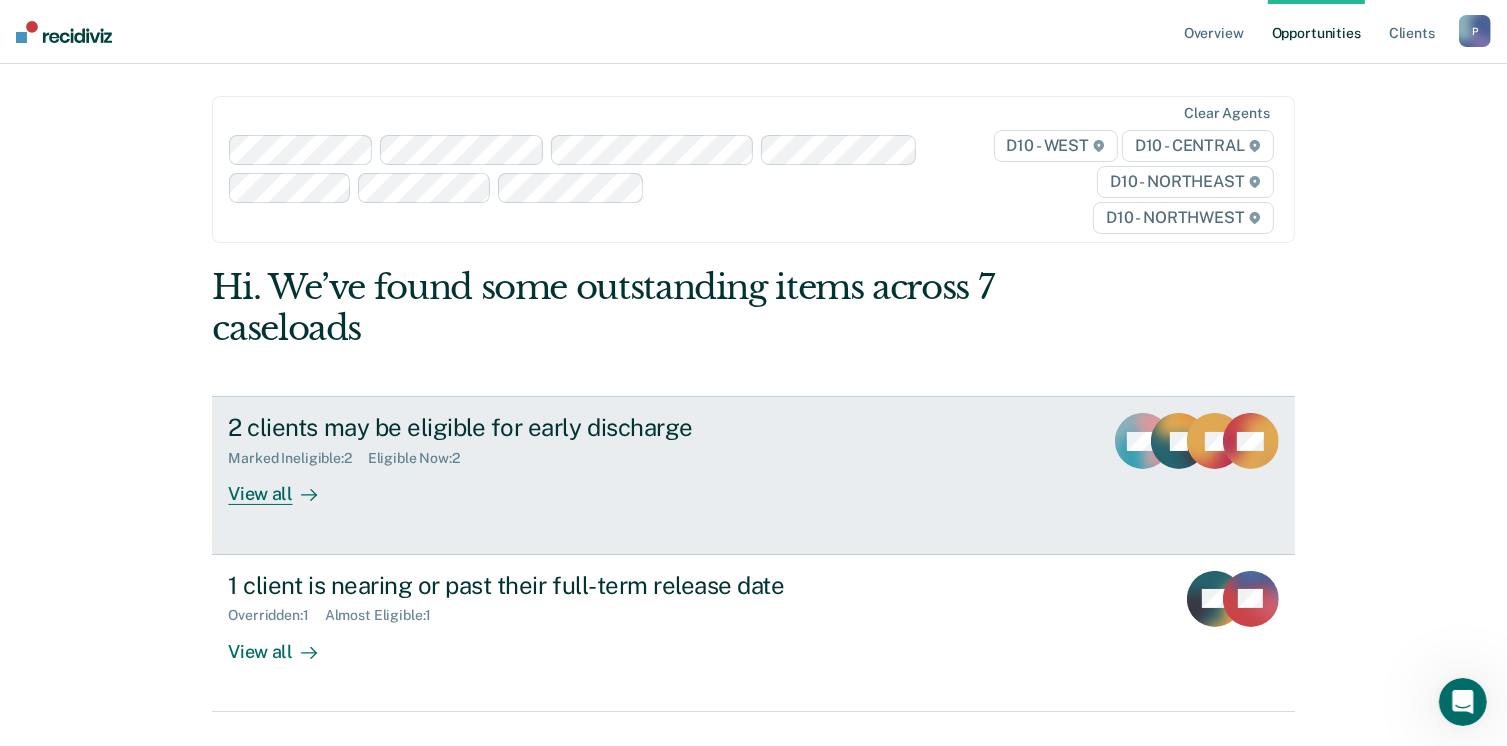 click on "View all" at bounding box center [284, 486] 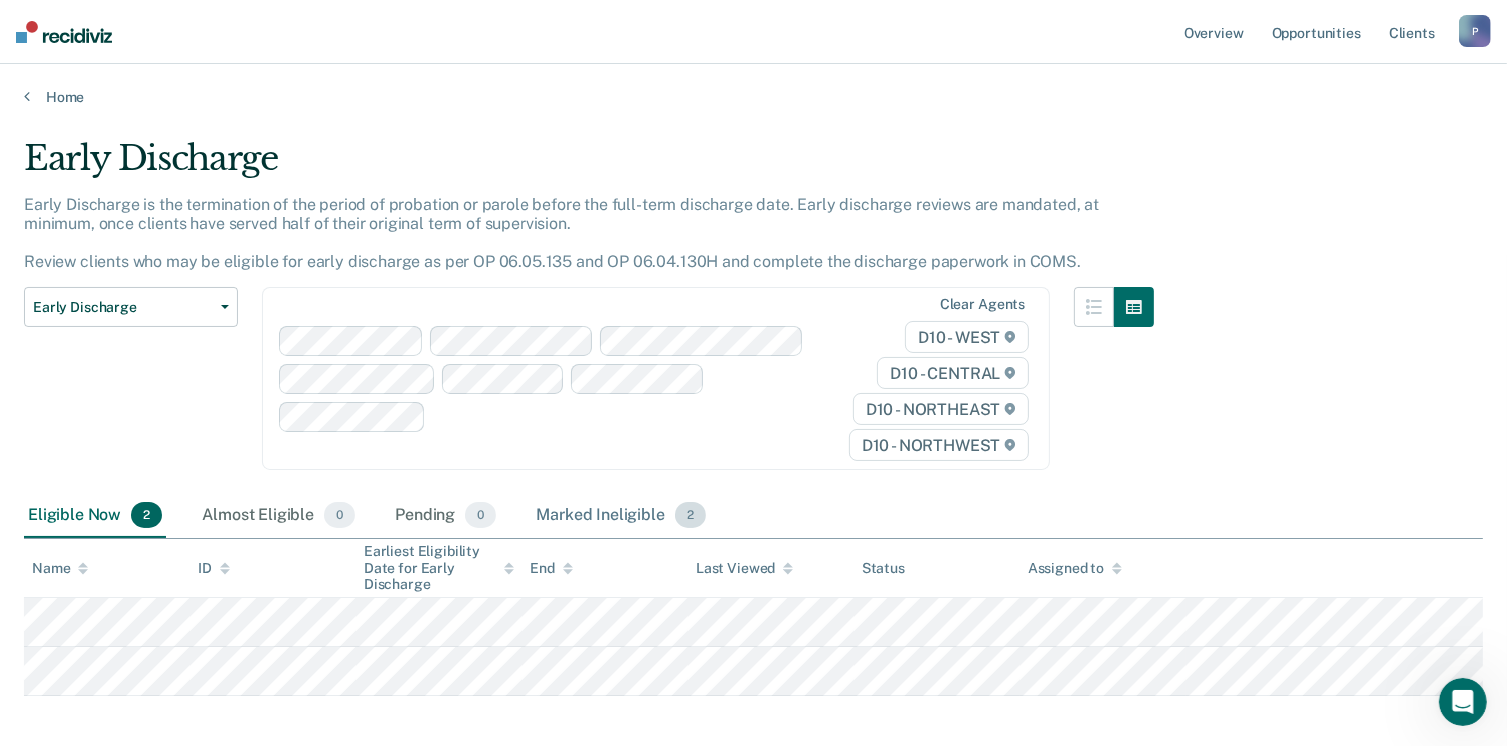 click on "Marked Ineligible 2" at bounding box center (621, 516) 